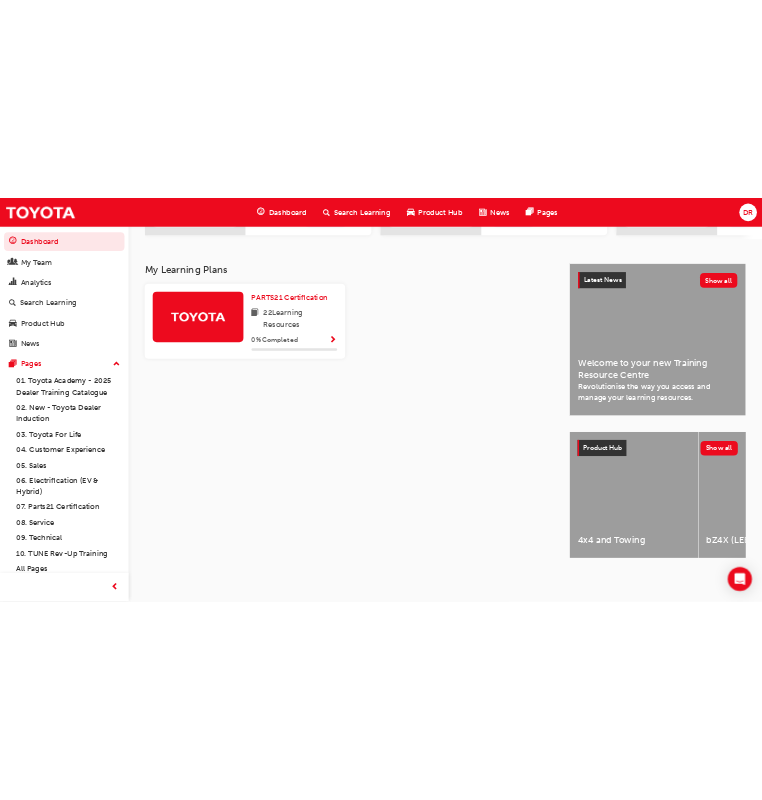 scroll, scrollTop: 0, scrollLeft: 0, axis: both 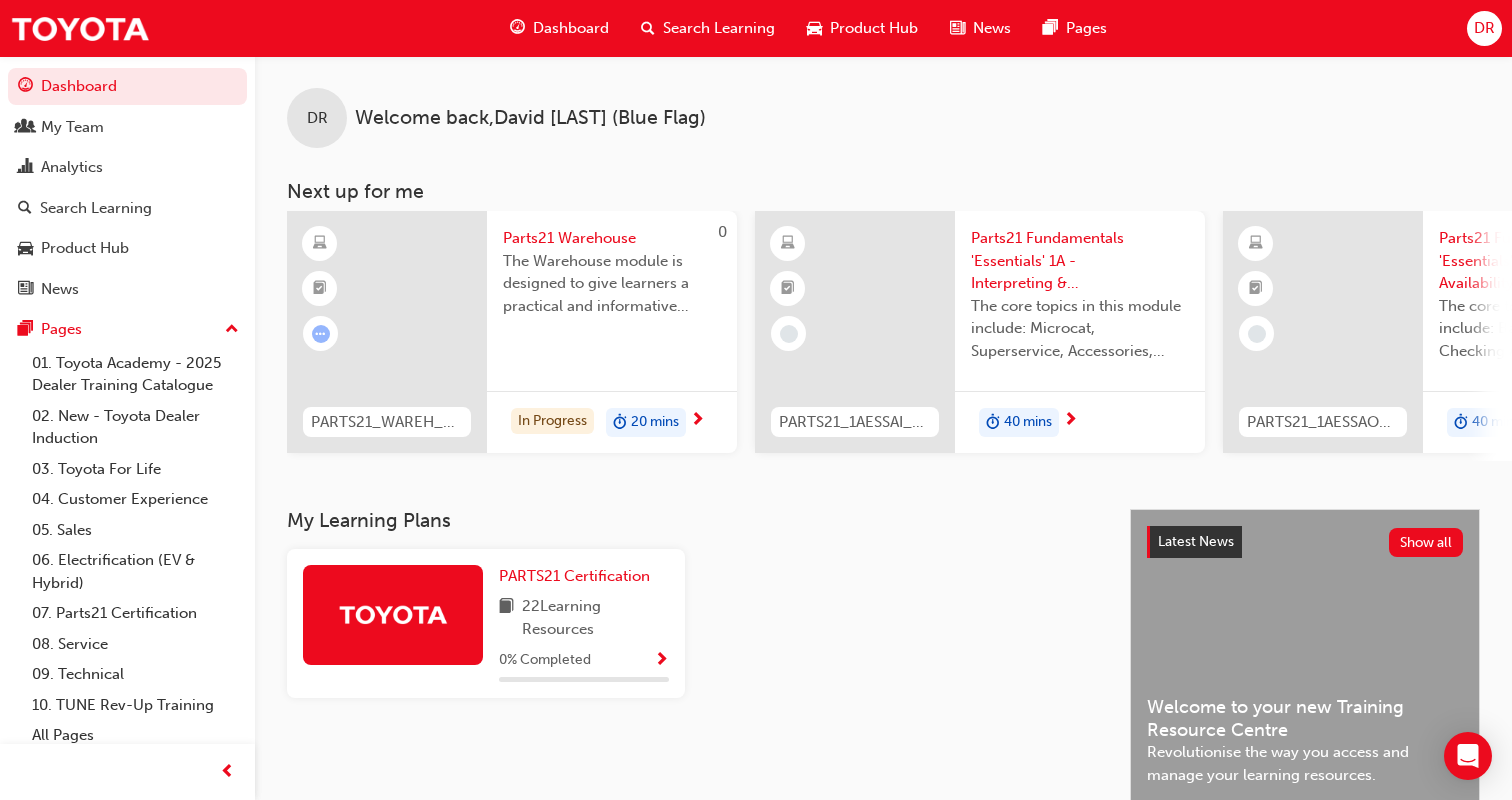 click on "DR" at bounding box center (1484, 28) 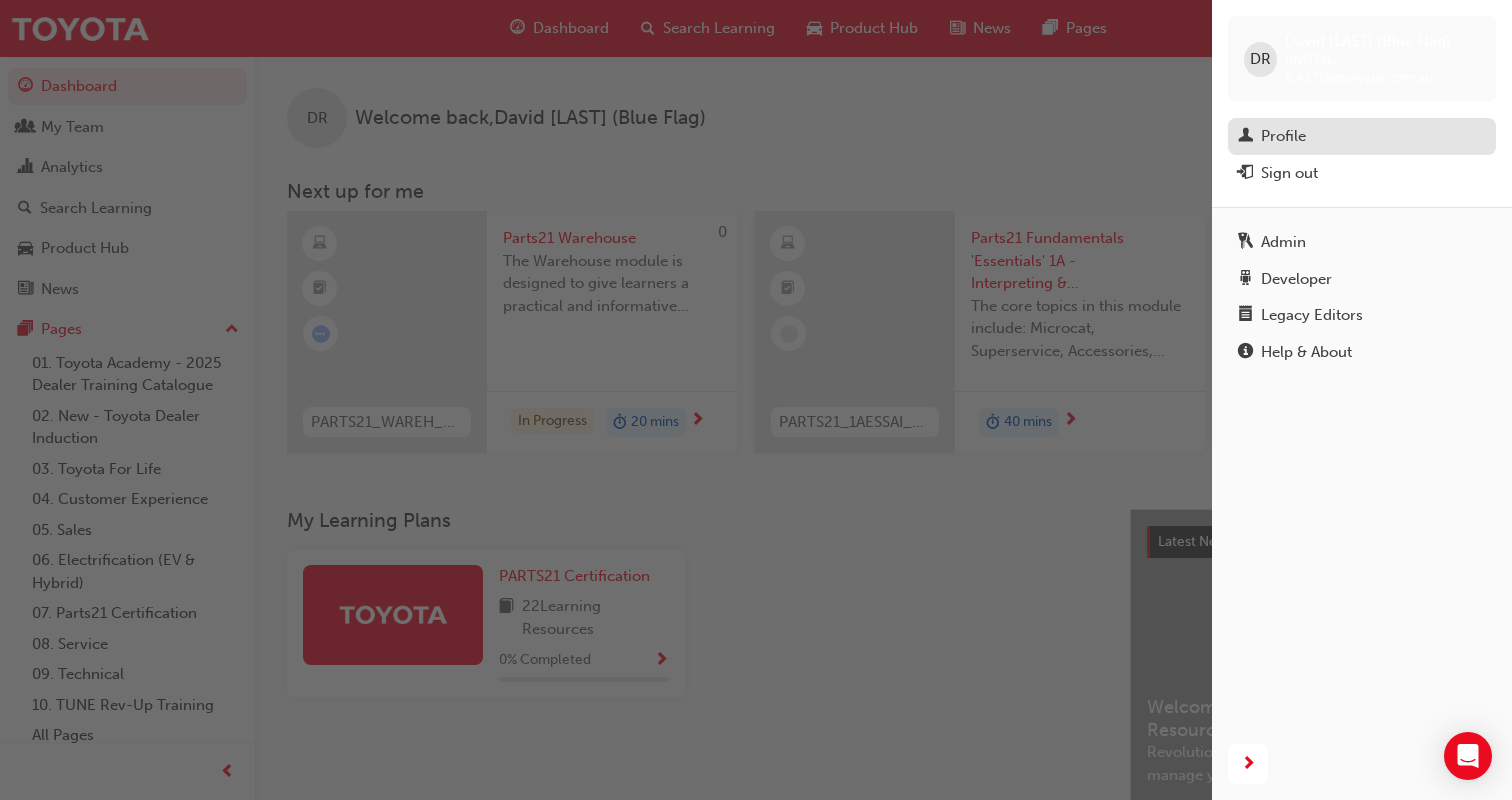 click on "Profile" at bounding box center [1362, 136] 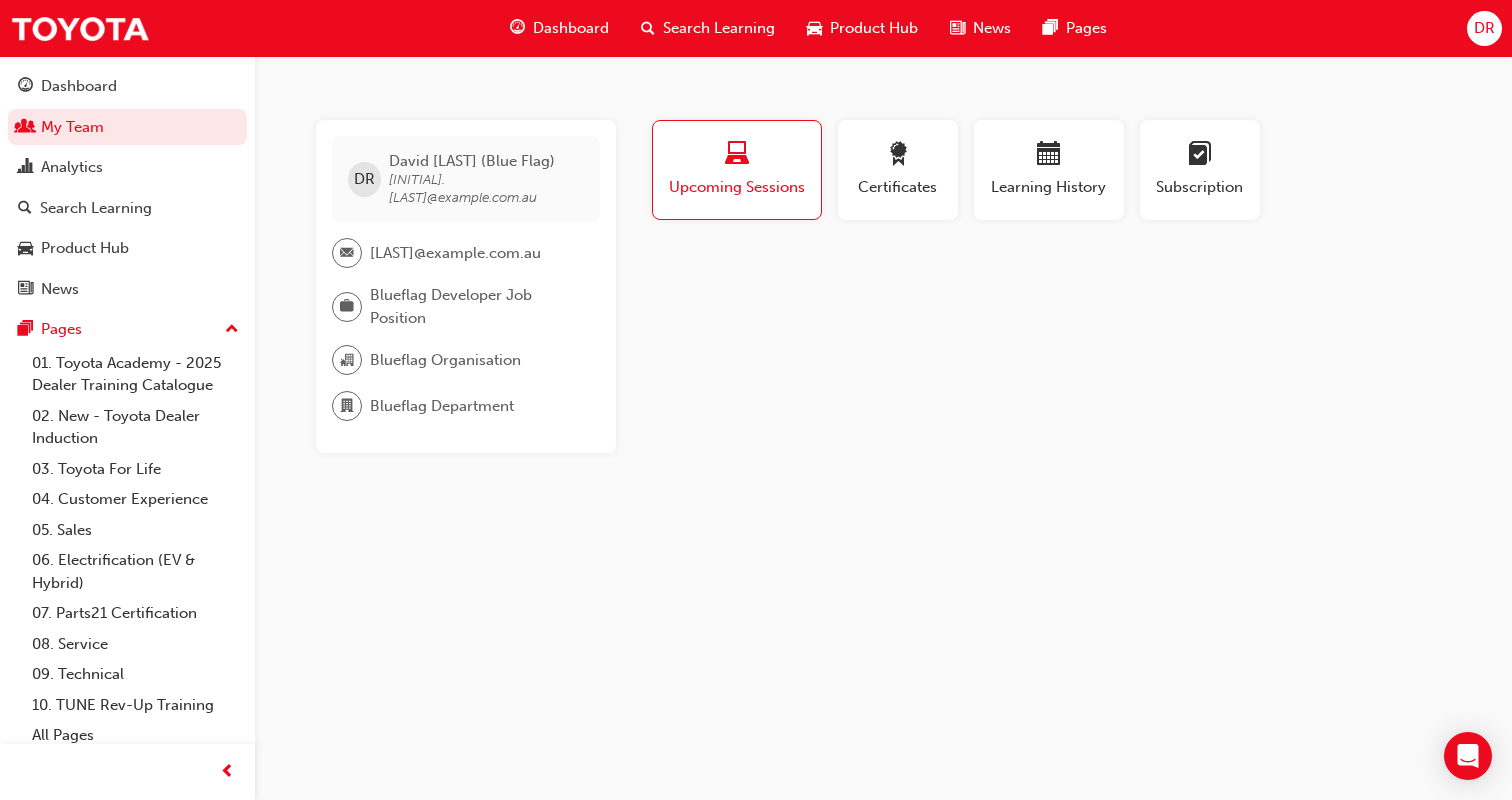 click on "Profile Upcoming Sessions Certificates Learning History Subscription DR David   Ramirez (Blue Flag) bf.david.ramirez david.ramirez@blueflag.com.au Blueflag Developer Job Position Blueflag Organisation Blueflag Department This user has been inactive since Tue 6 Feb 2024 and doesn't currently have access to the platform No certifications recorded yet Parts21 Warehouse   Wed 21 May 2025 Attempted Electrification  e-Learning module   Fri 31 Jan 2025 Attempted 'OWAF' Pathway to Purchase - Step 6: Vehicle Delivery   Thu 2 Jan 2025 Attempted RAV4 (New Model) - Dynamic Torque Vectoring AWD system video   Wed 17 Apr 2024 Attempted" at bounding box center (1050, 286) 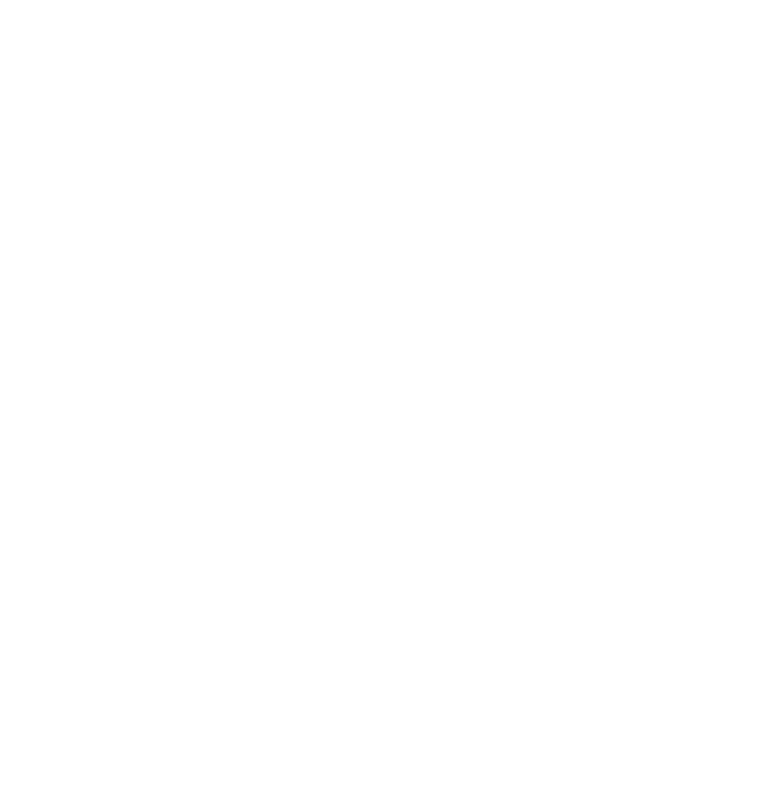 scroll, scrollTop: 0, scrollLeft: 0, axis: both 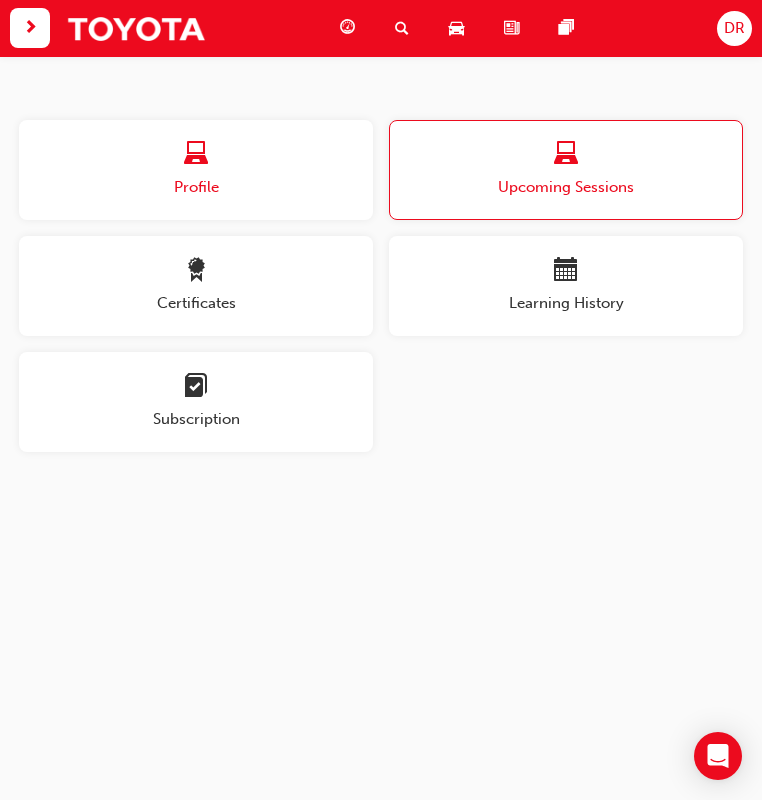 click on "Profile" at bounding box center (196, 170) 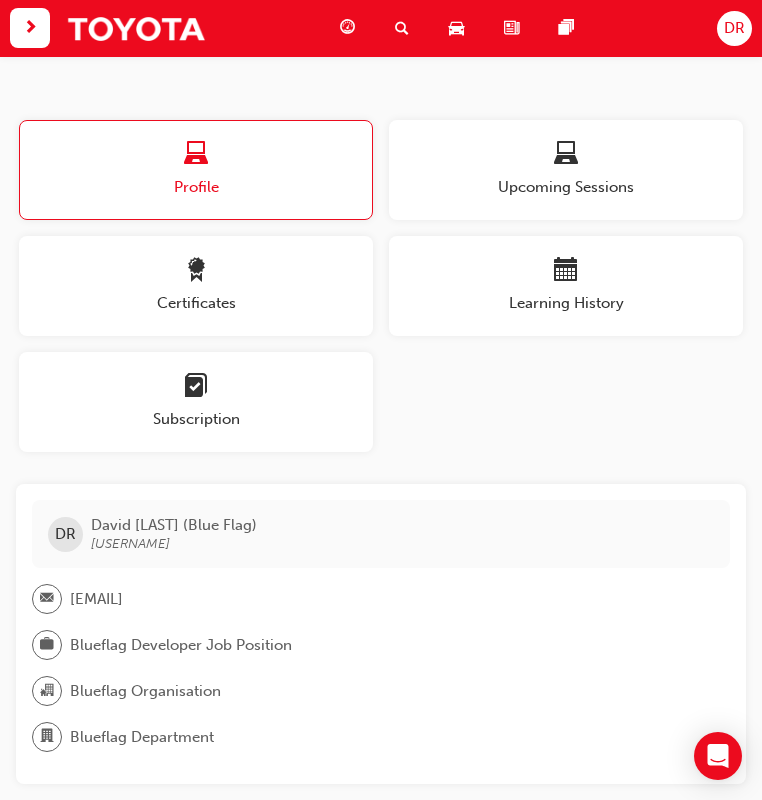 scroll, scrollTop: 34, scrollLeft: 0, axis: vertical 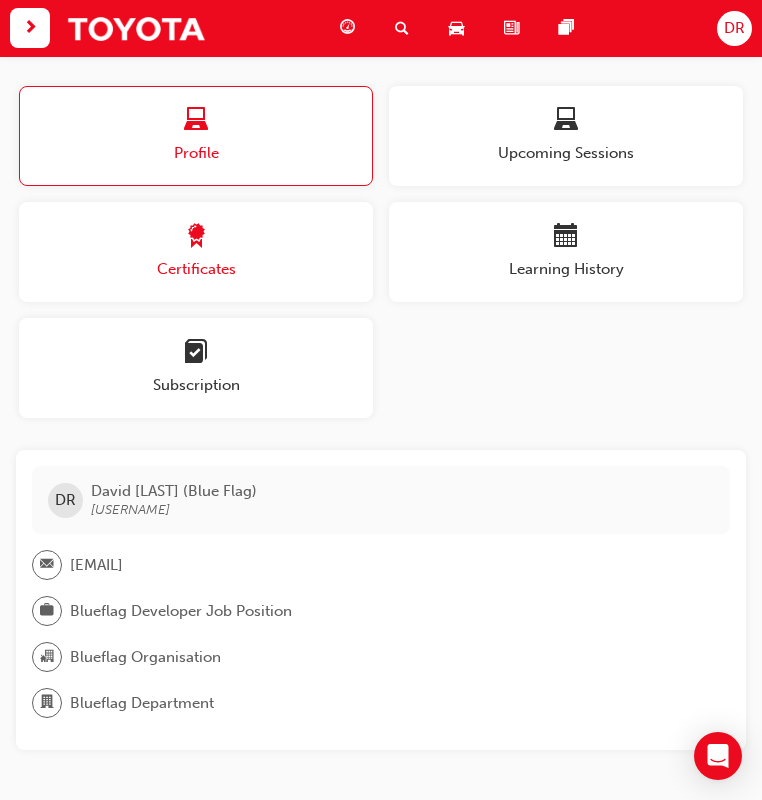 click on "Certificates" at bounding box center [196, 252] 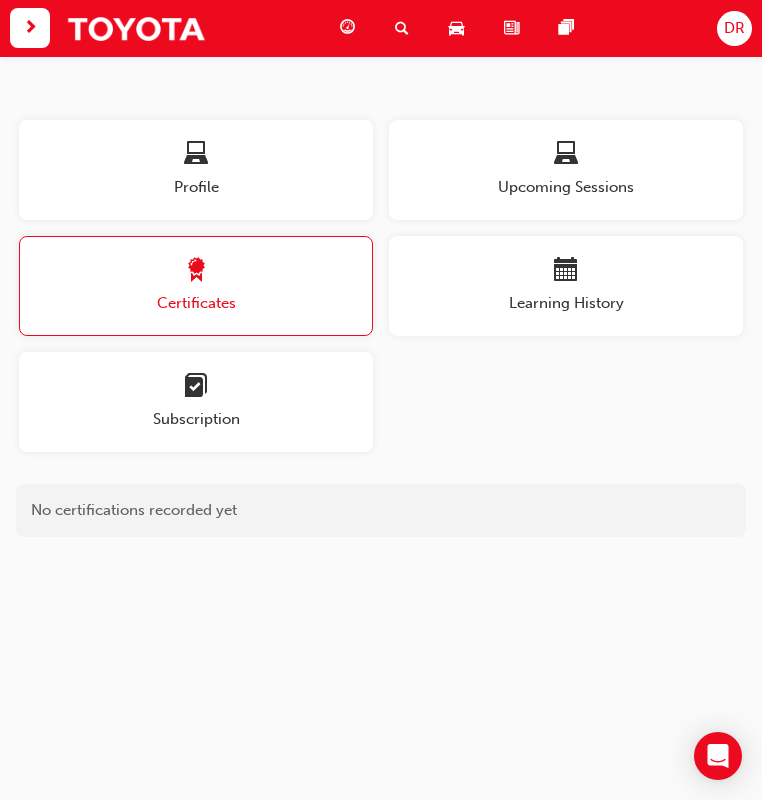 scroll, scrollTop: 0, scrollLeft: 0, axis: both 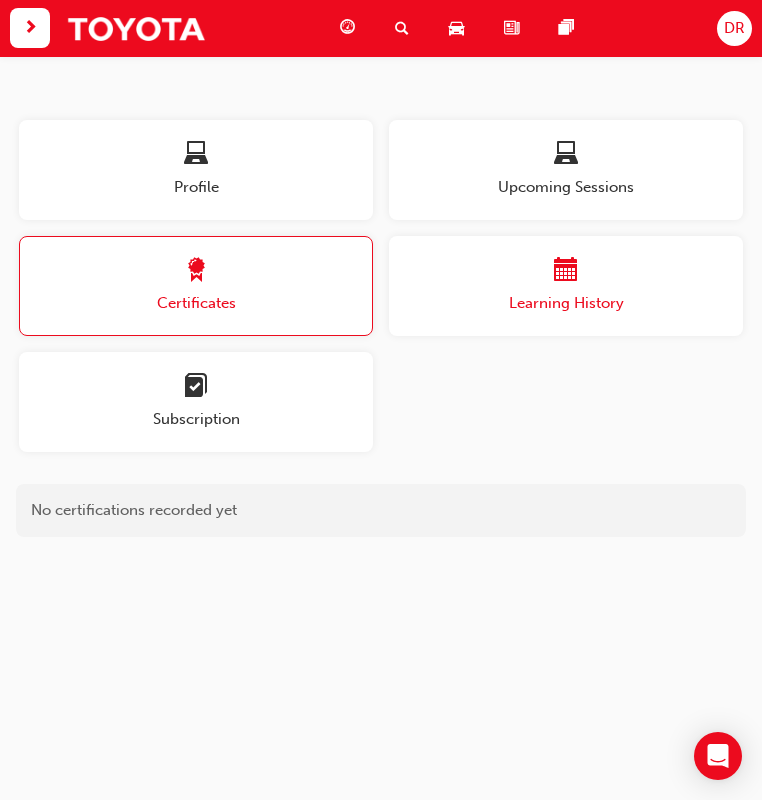 click on "Learning History" at bounding box center [566, 303] 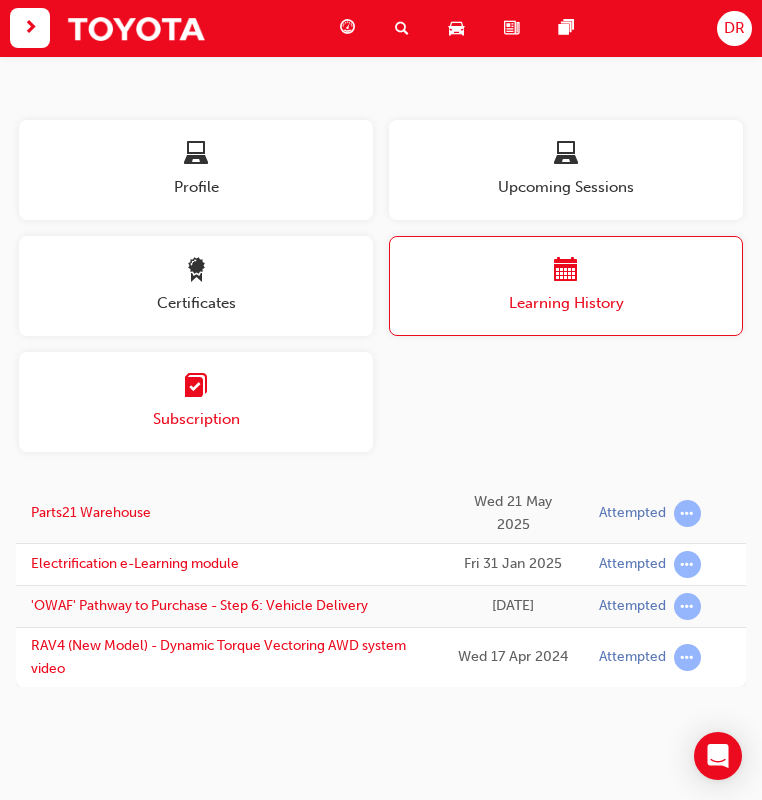 click on "Subscription" at bounding box center (196, 419) 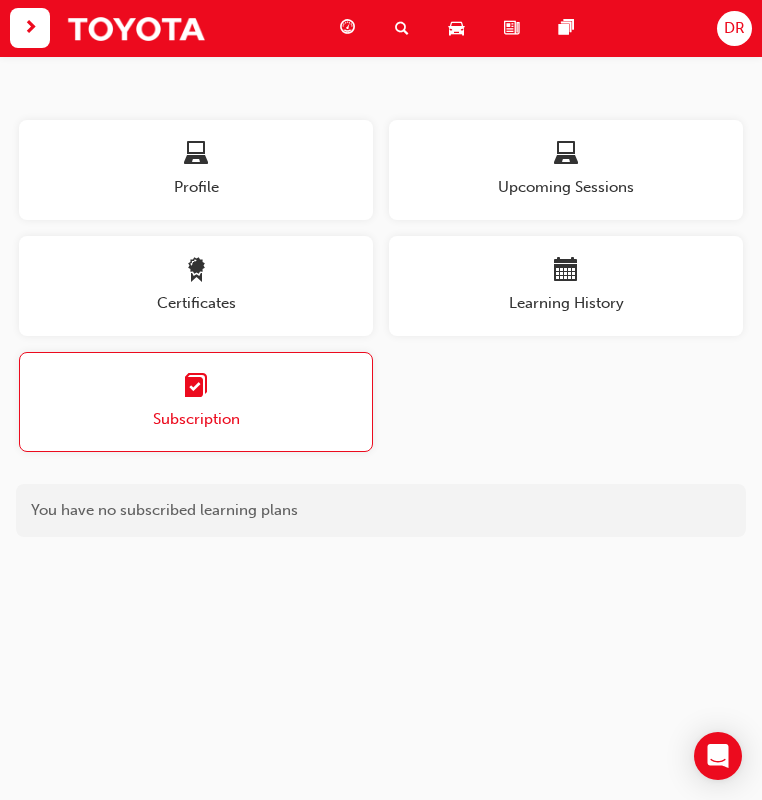 click at bounding box center (347, 28) 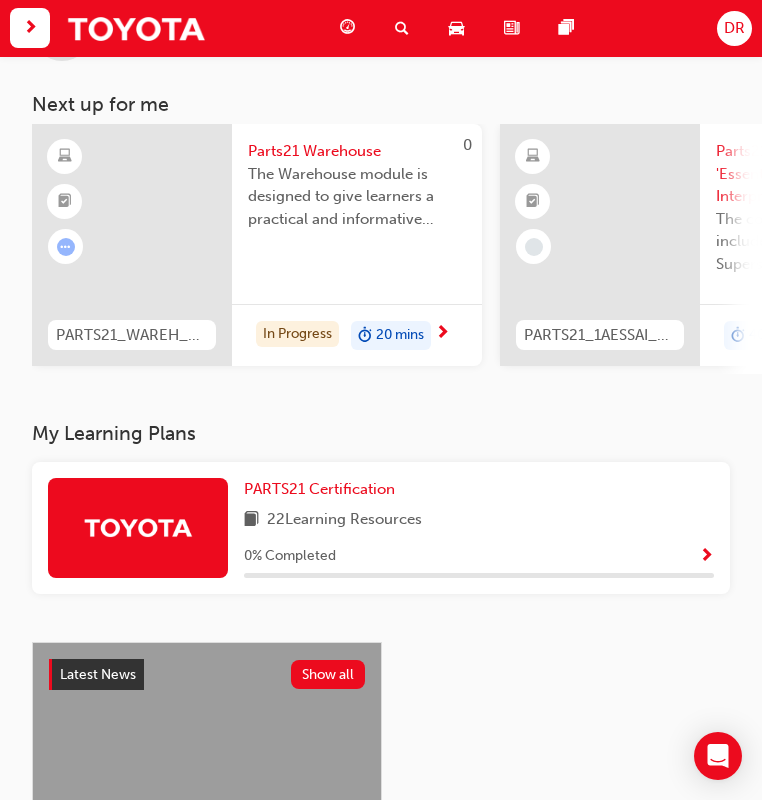 scroll, scrollTop: 90, scrollLeft: 0, axis: vertical 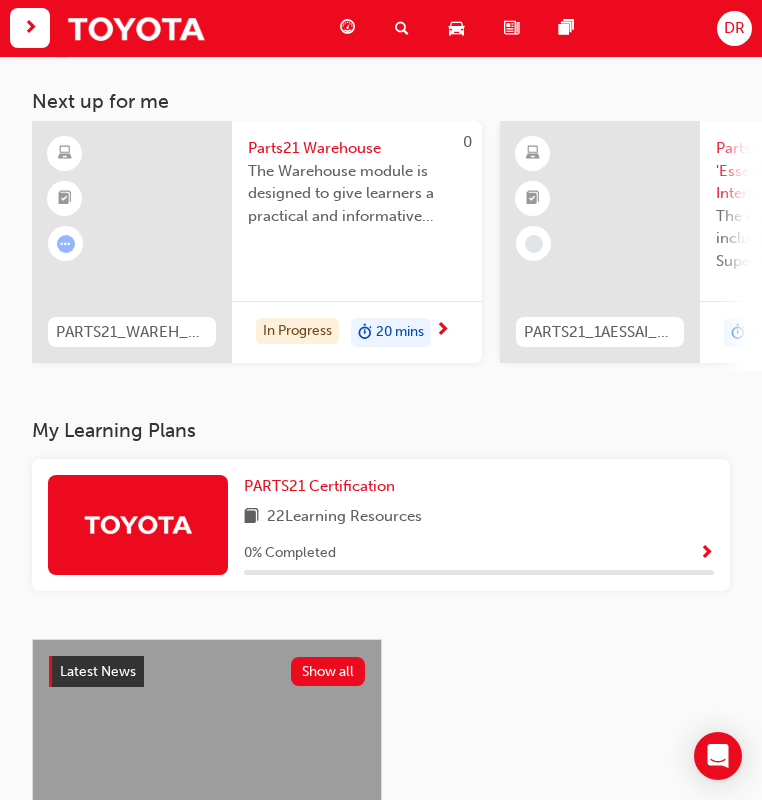 click on "Parts21 Warehouse The Warehouse module is designed to give learners a practical and informative appreciation of Toyota's Global Parts Warehousing standards. In Progress 20 mins" at bounding box center [357, 242] 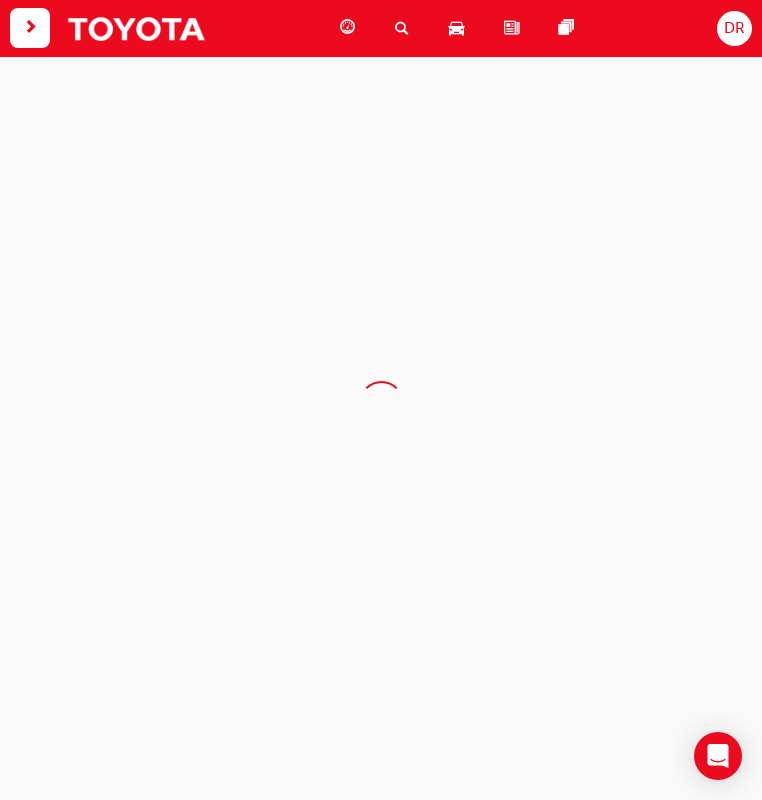 scroll, scrollTop: 0, scrollLeft: 0, axis: both 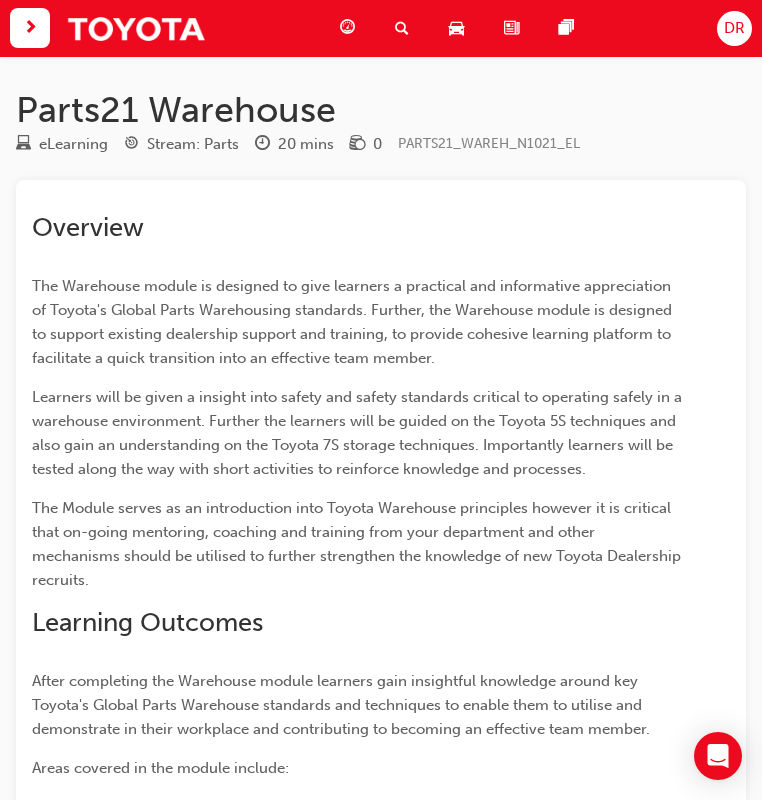 click at bounding box center (30, 28) 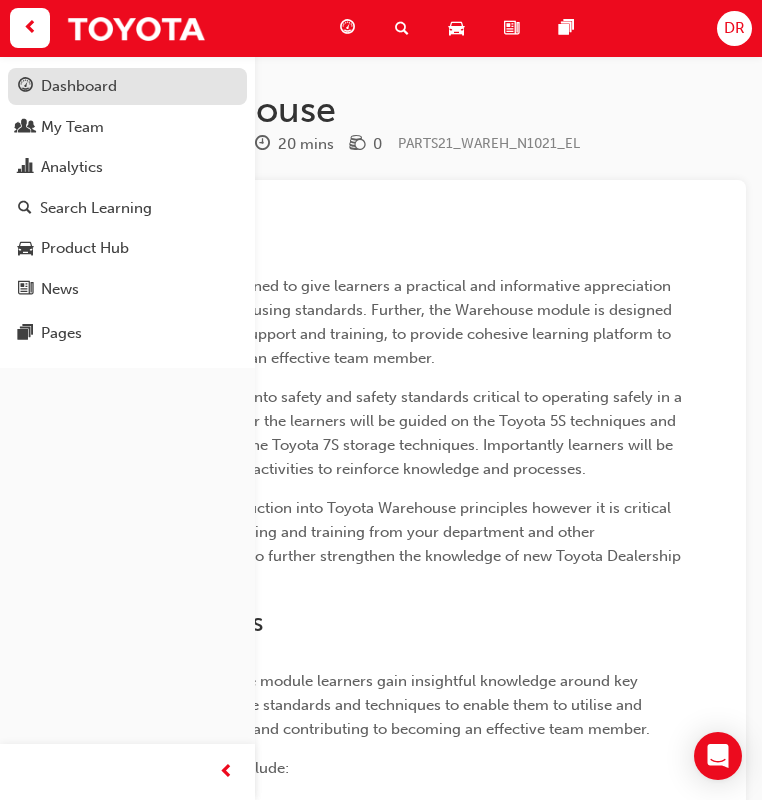 click on "Dashboard" at bounding box center [79, 86] 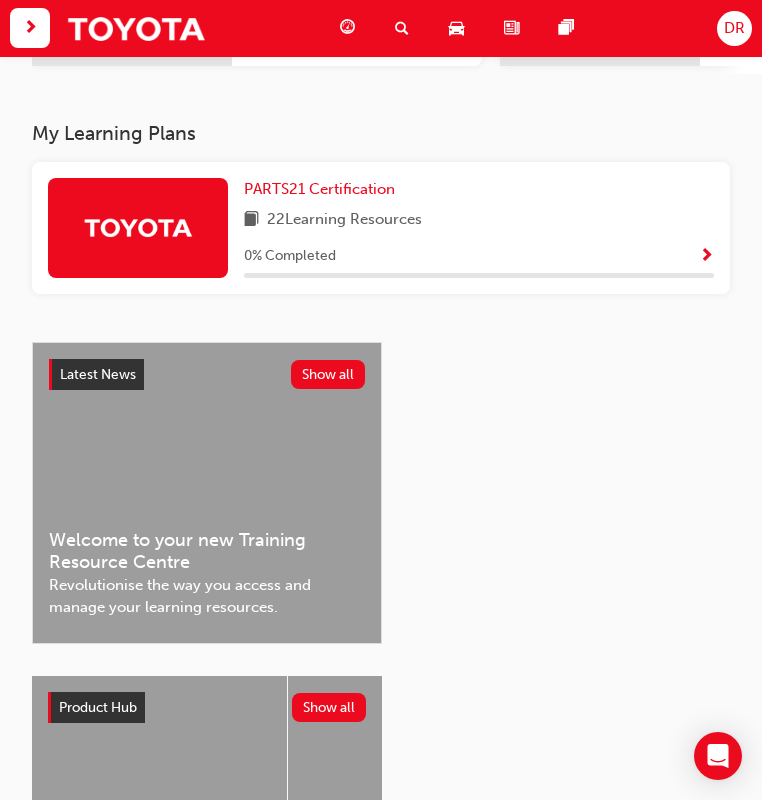 scroll, scrollTop: 614, scrollLeft: 0, axis: vertical 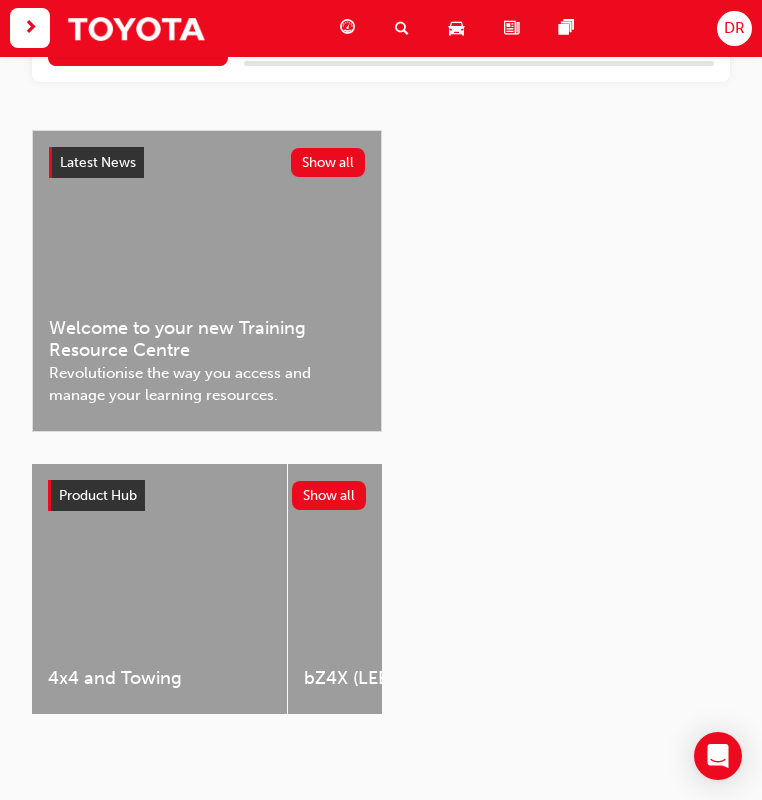 click on "Latest News Show all Welcome to your new Training Resource Centre Revolutionise the way you access and manage your learning resources." at bounding box center (207, 281) 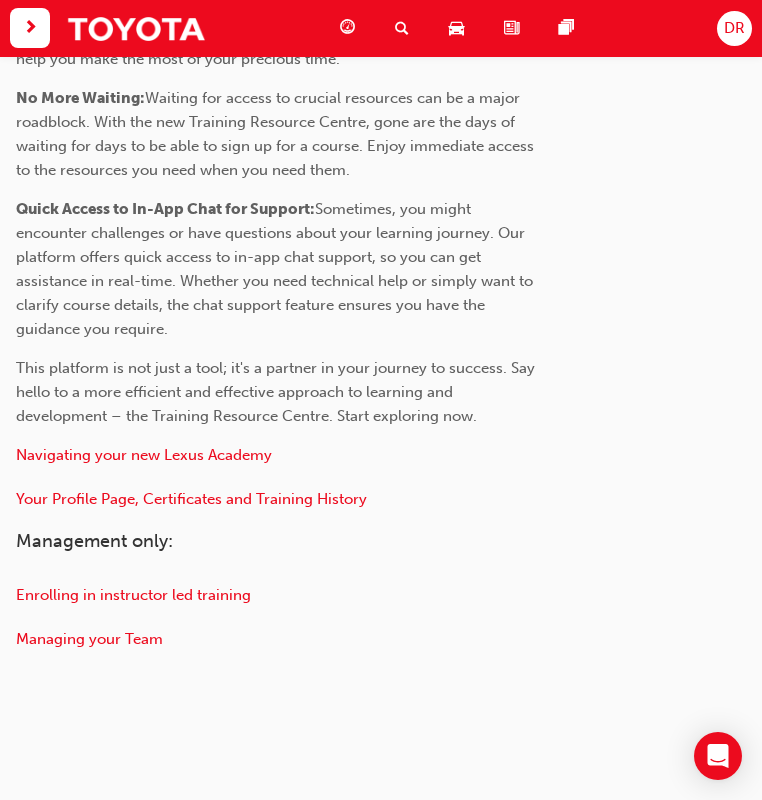 scroll, scrollTop: 0, scrollLeft: 0, axis: both 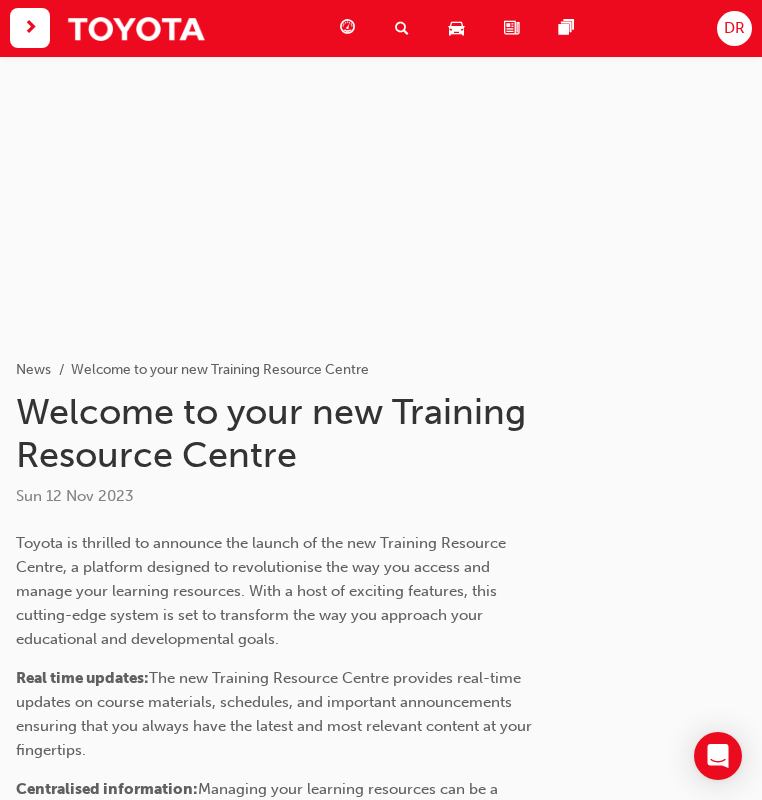 click at bounding box center (30, 28) 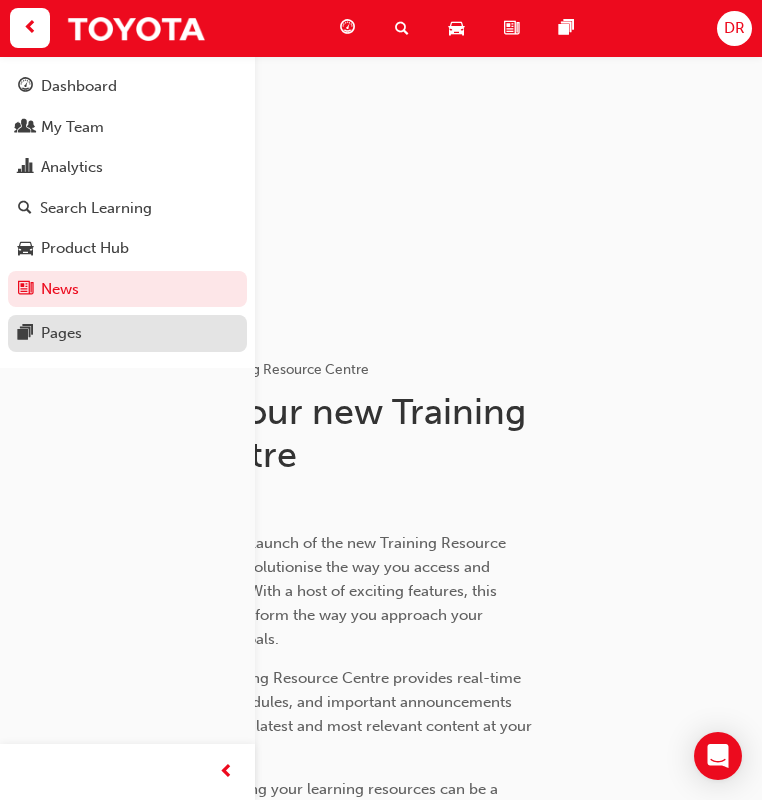 click on "Pages" at bounding box center [127, 333] 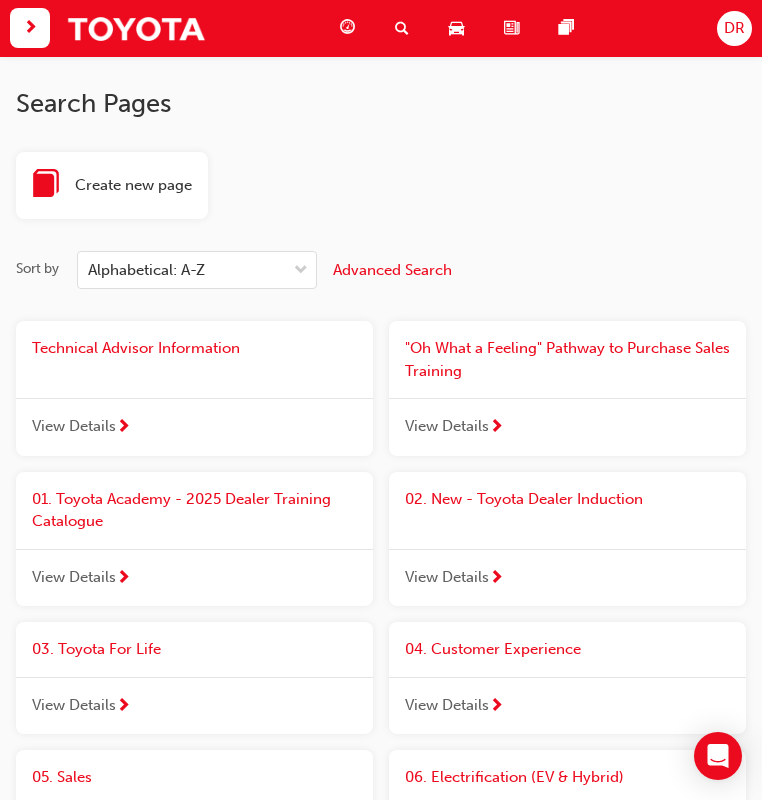 click on "Technical Advisor Information" at bounding box center (194, 348) 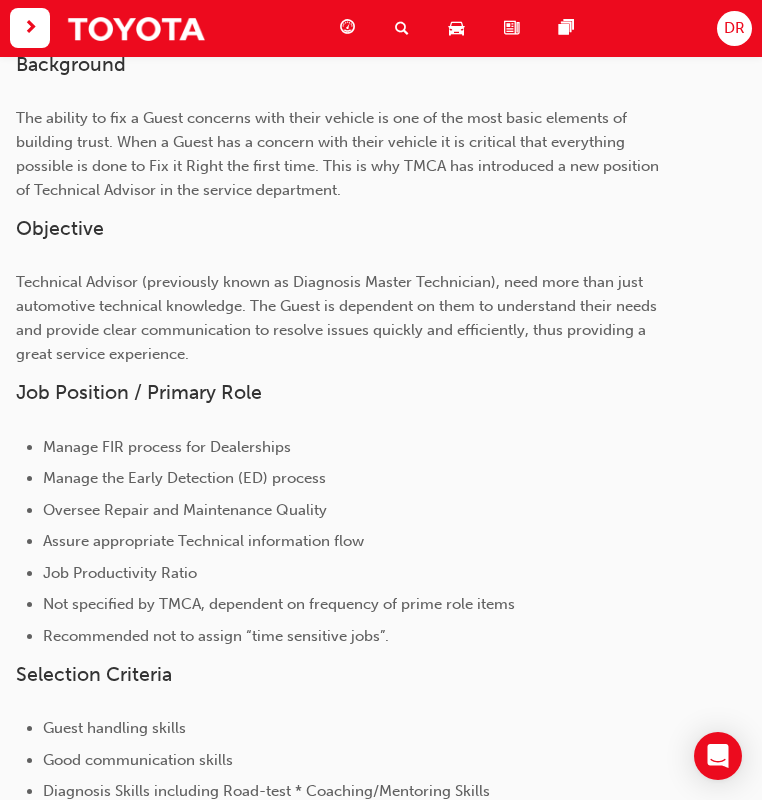 scroll, scrollTop: 51, scrollLeft: 0, axis: vertical 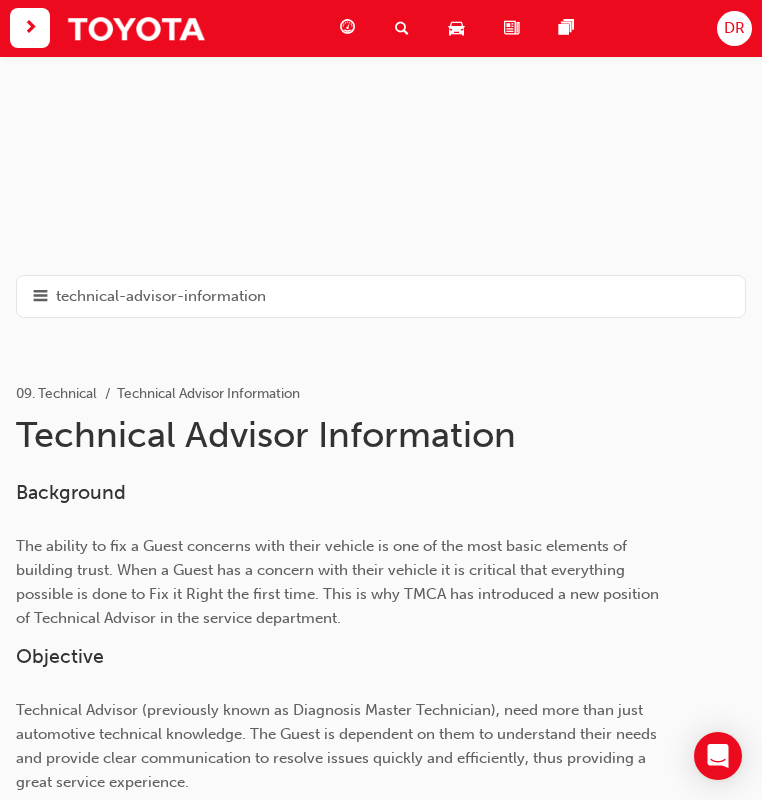 click at bounding box center [30, 28] 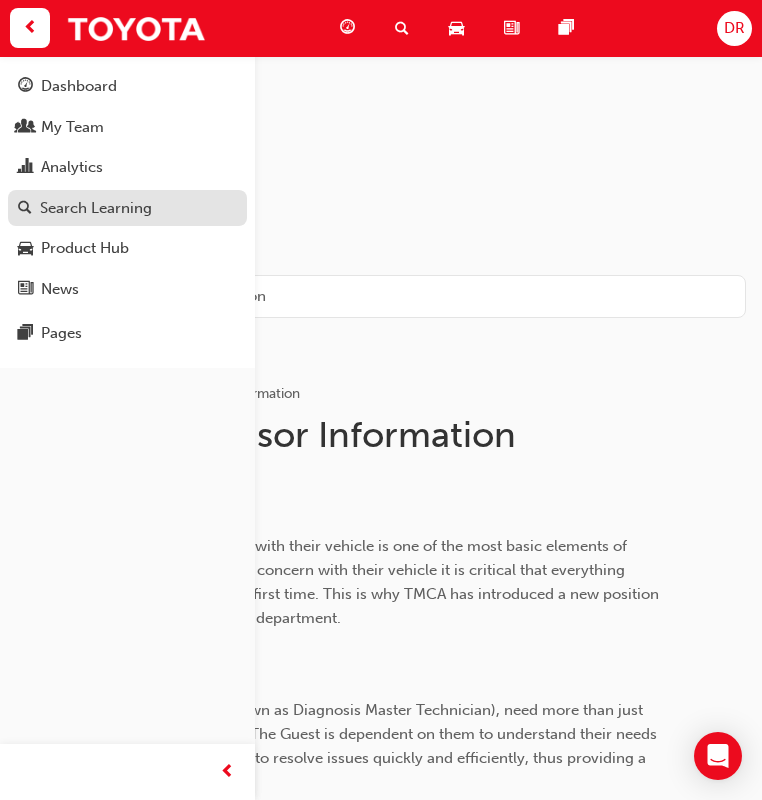 click on "Search Learning" at bounding box center [127, 208] 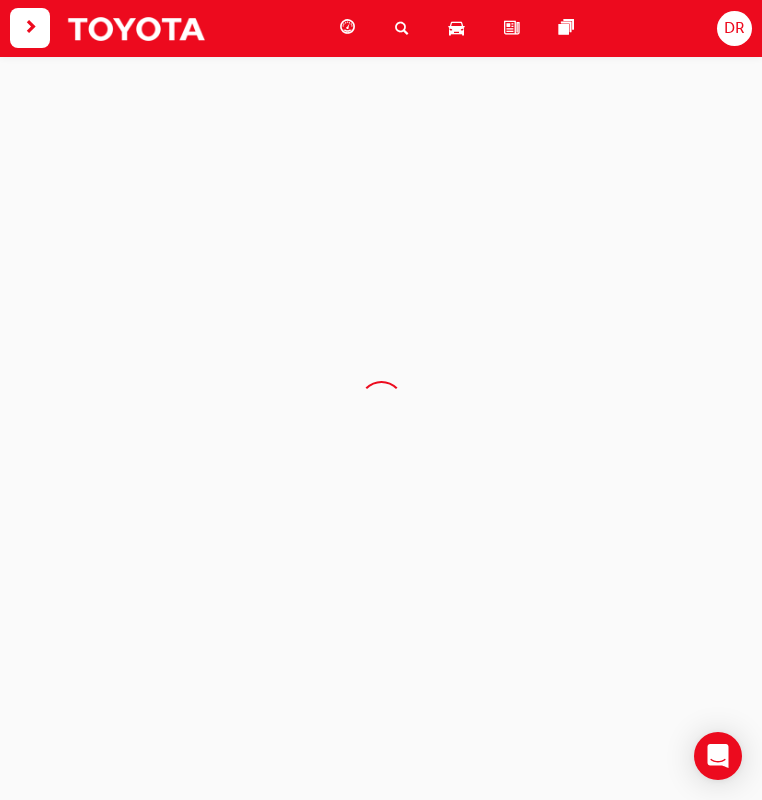scroll, scrollTop: 0, scrollLeft: 0, axis: both 